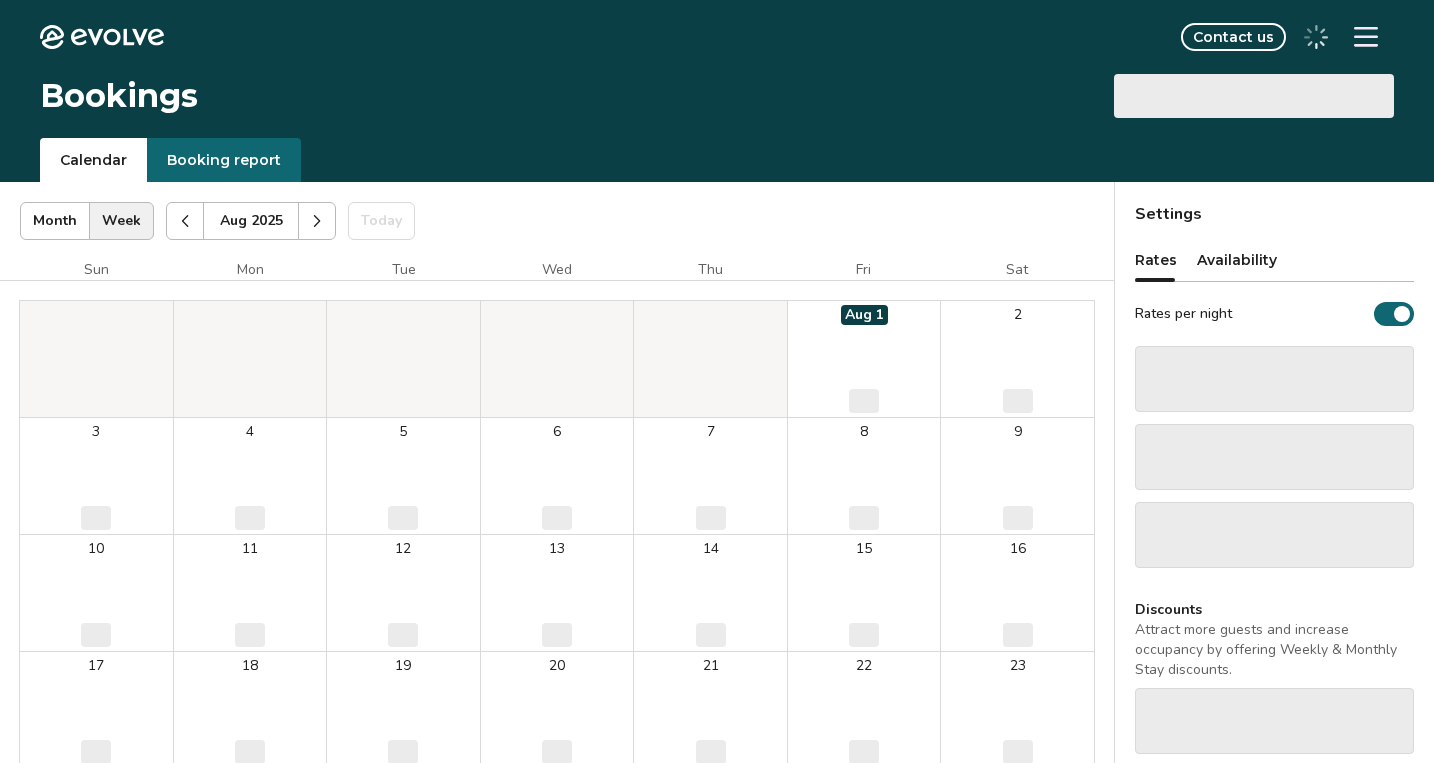 scroll, scrollTop: 0, scrollLeft: 0, axis: both 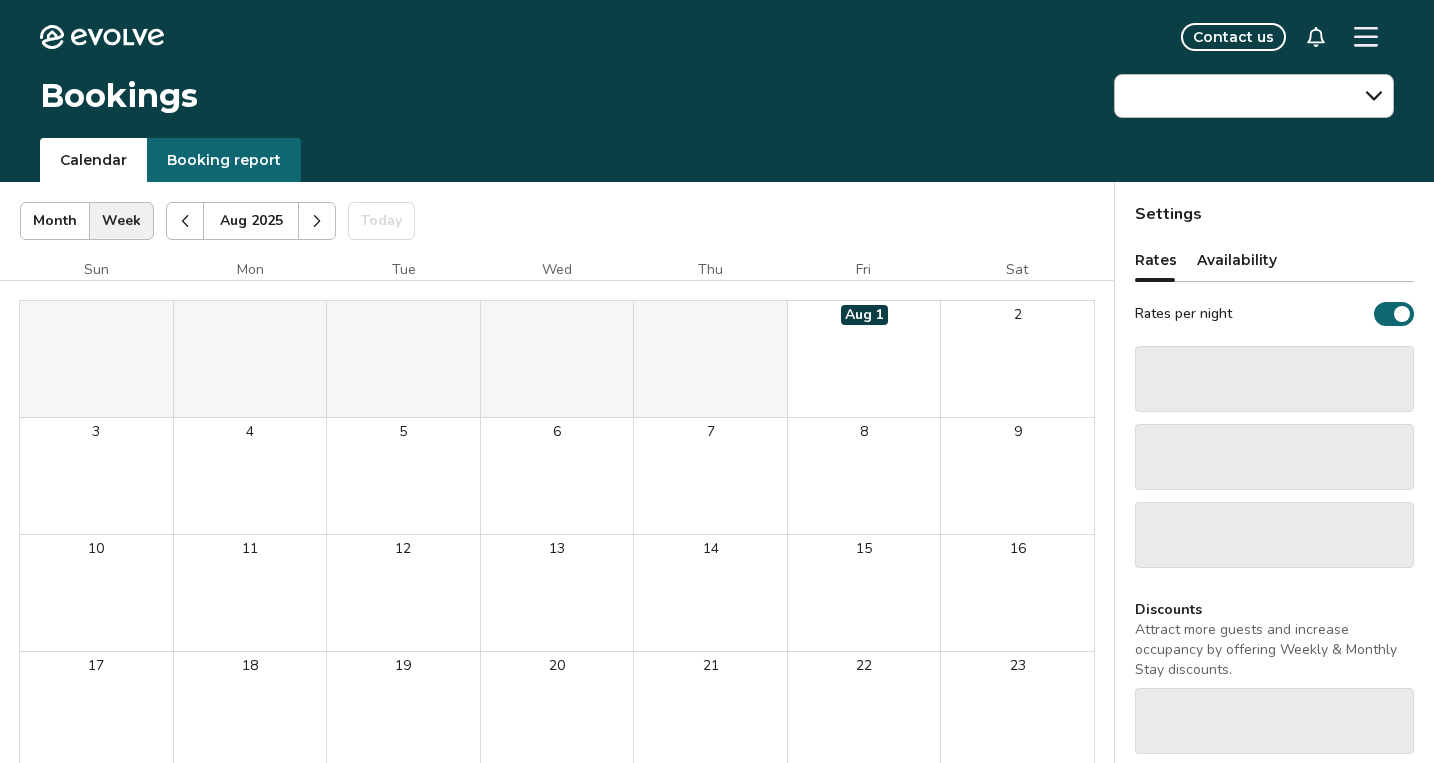 click 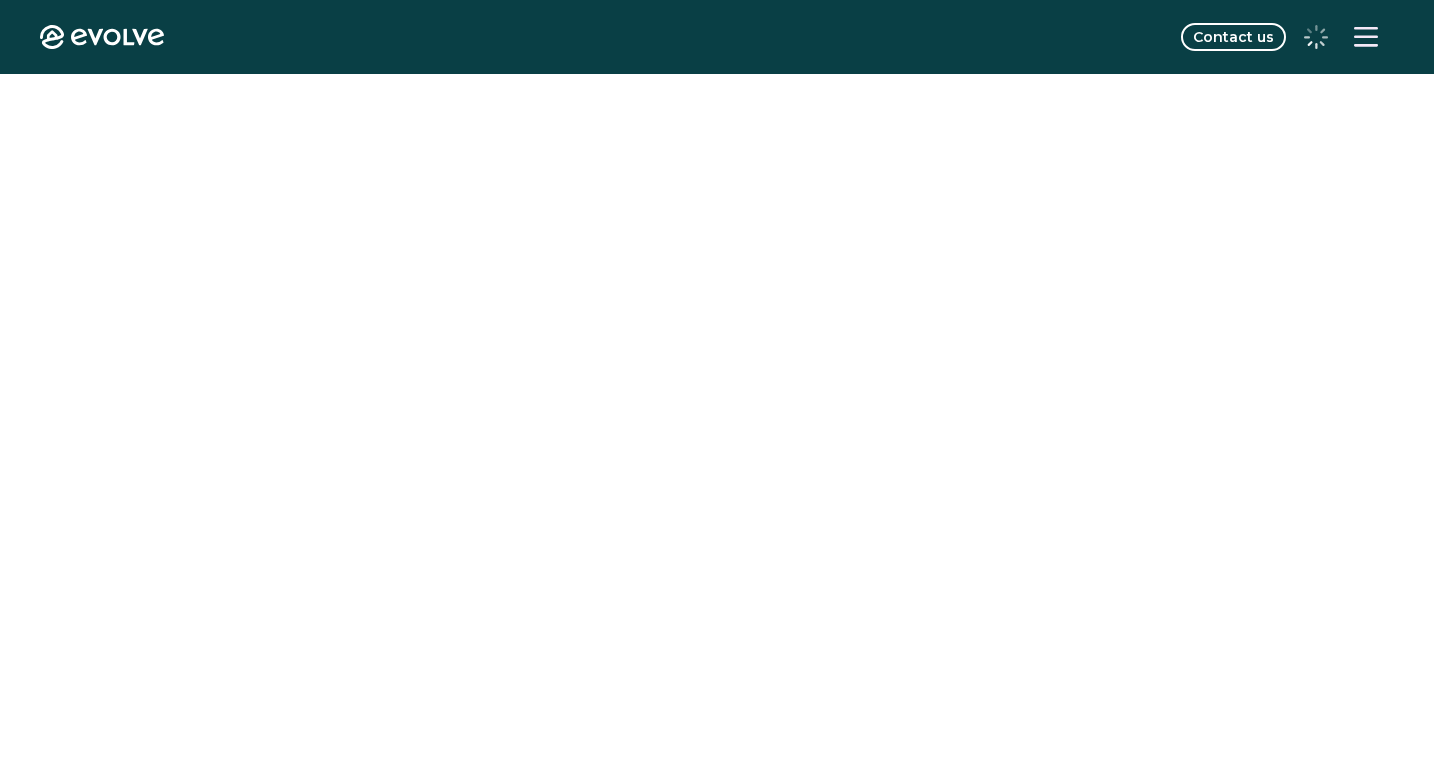 scroll, scrollTop: 0, scrollLeft: 0, axis: both 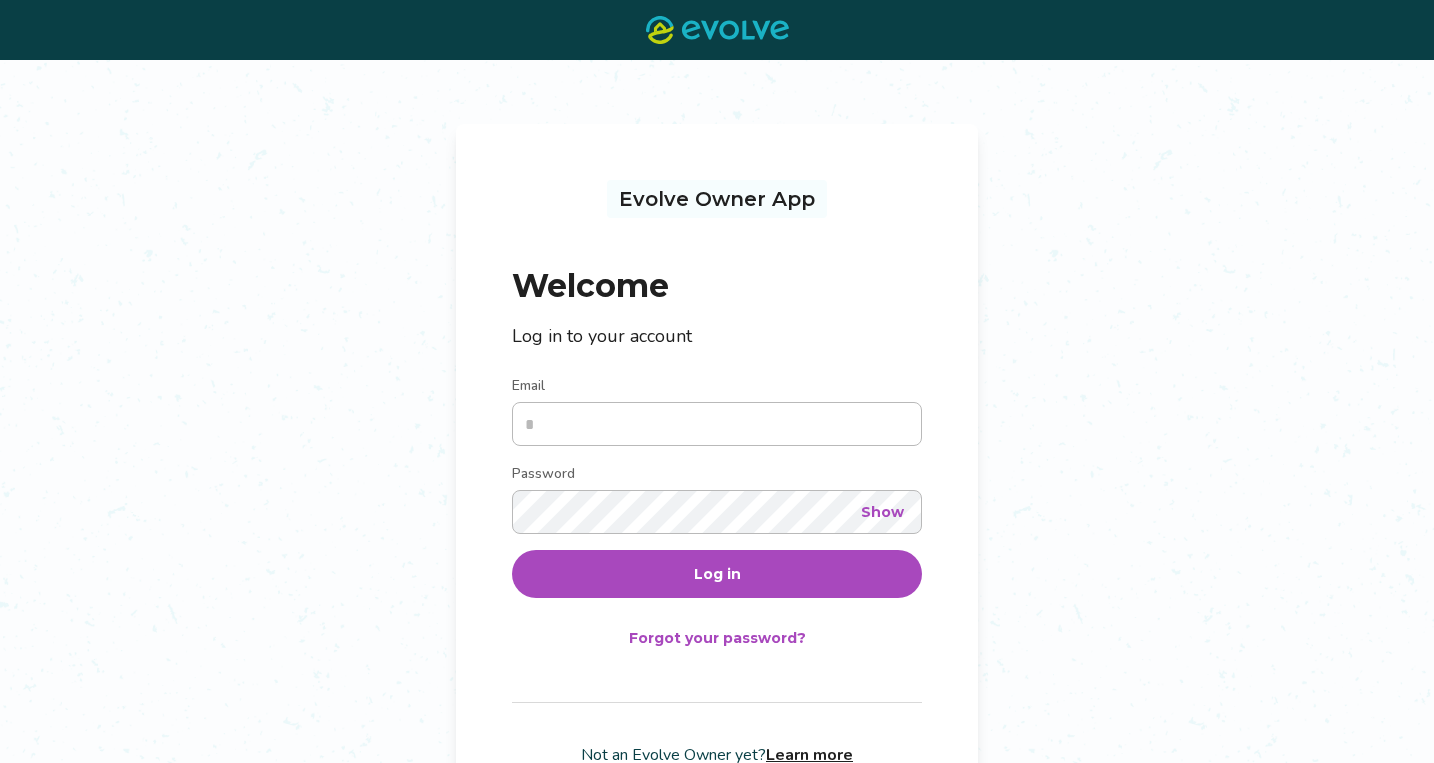 type on "**********" 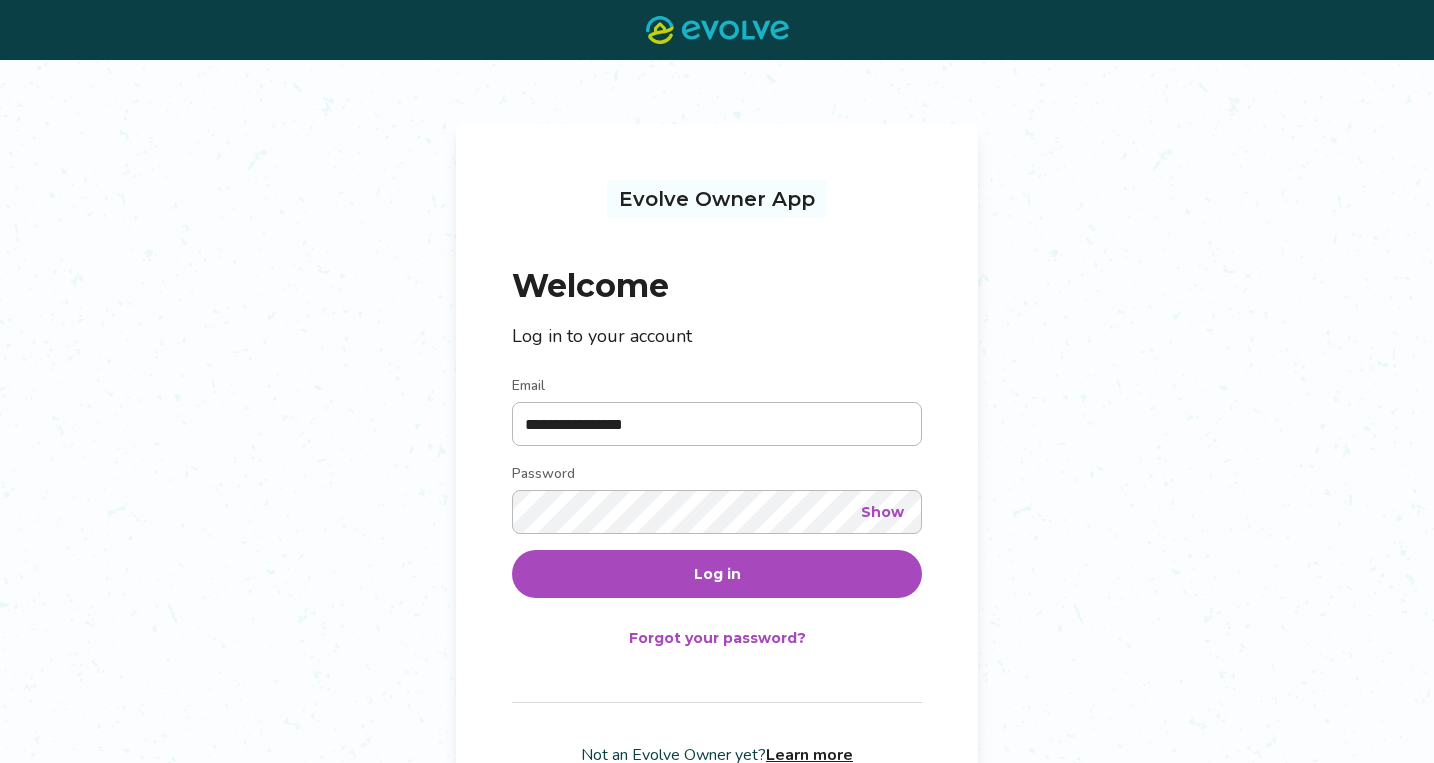 click on "Log in" at bounding box center [717, 574] 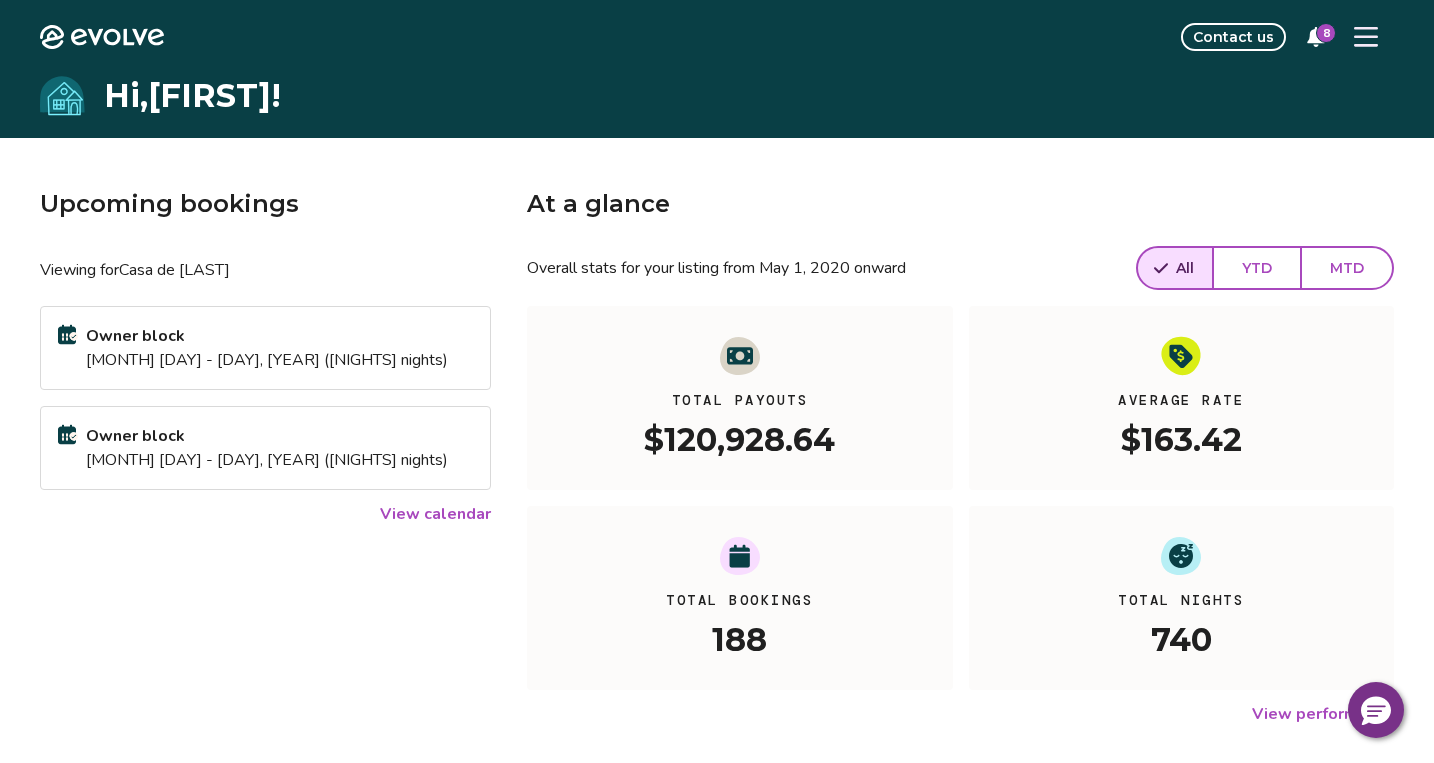 click 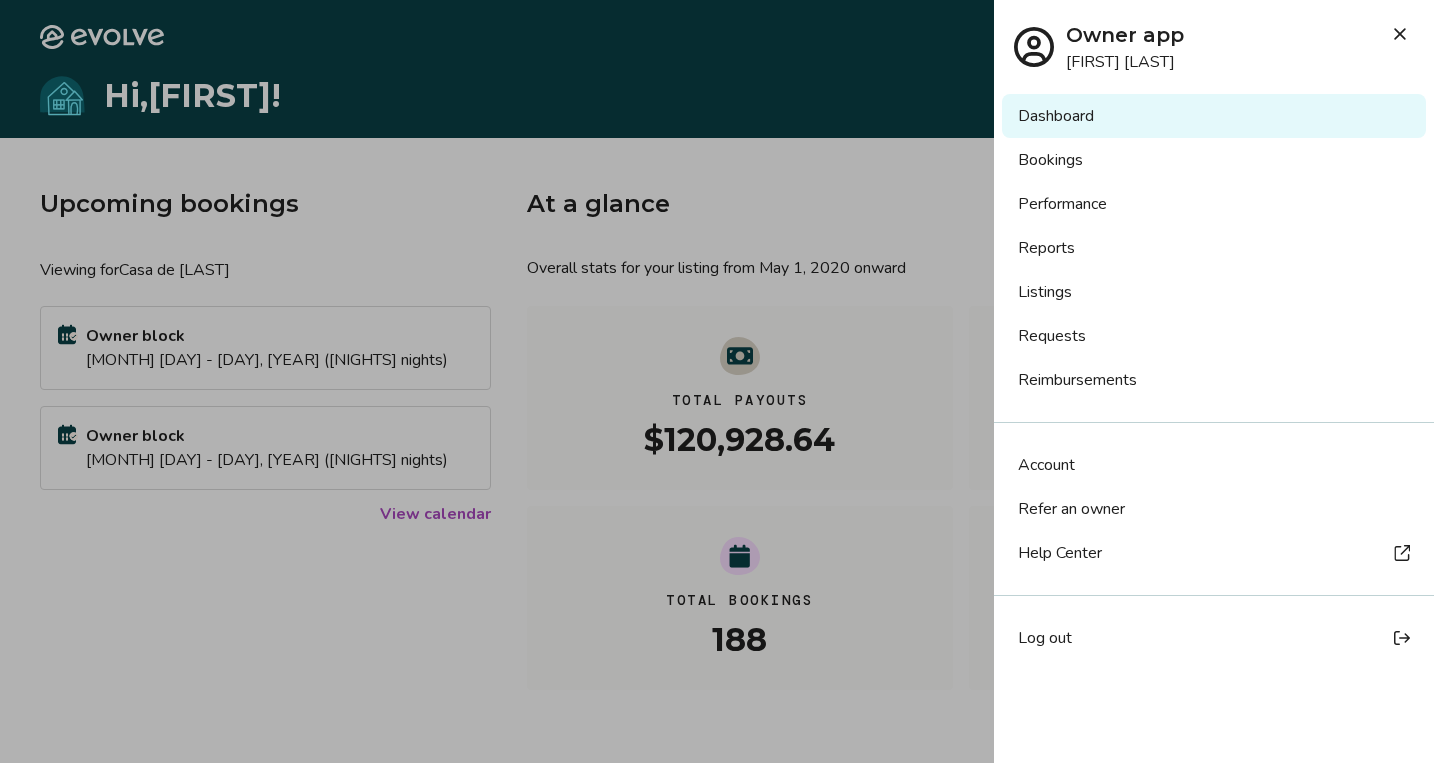click on "Bookings" at bounding box center [1214, 160] 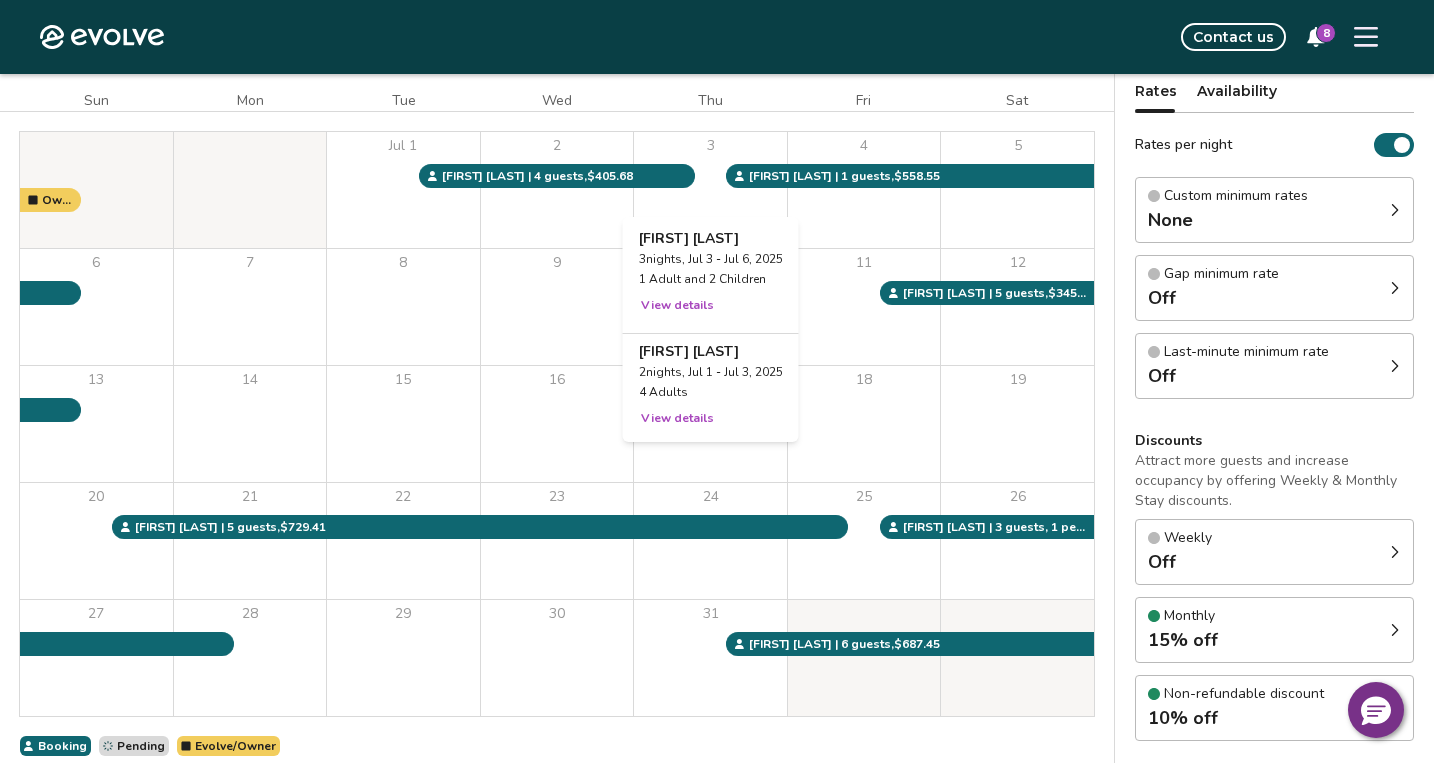 scroll, scrollTop: 175, scrollLeft: 0, axis: vertical 